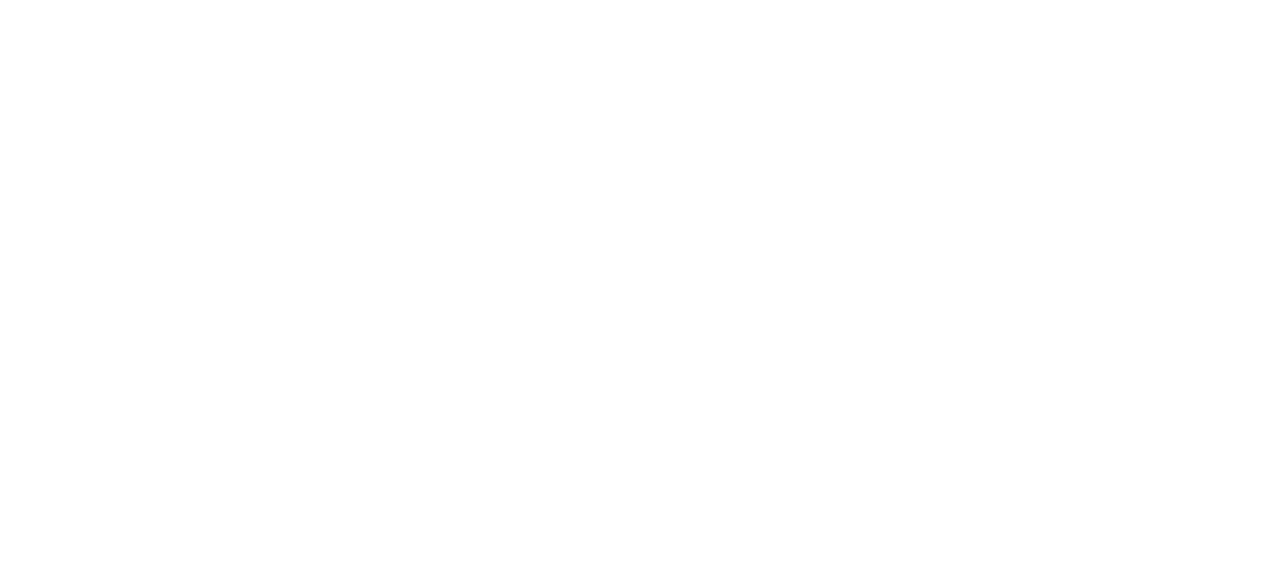 scroll, scrollTop: 0, scrollLeft: 0, axis: both 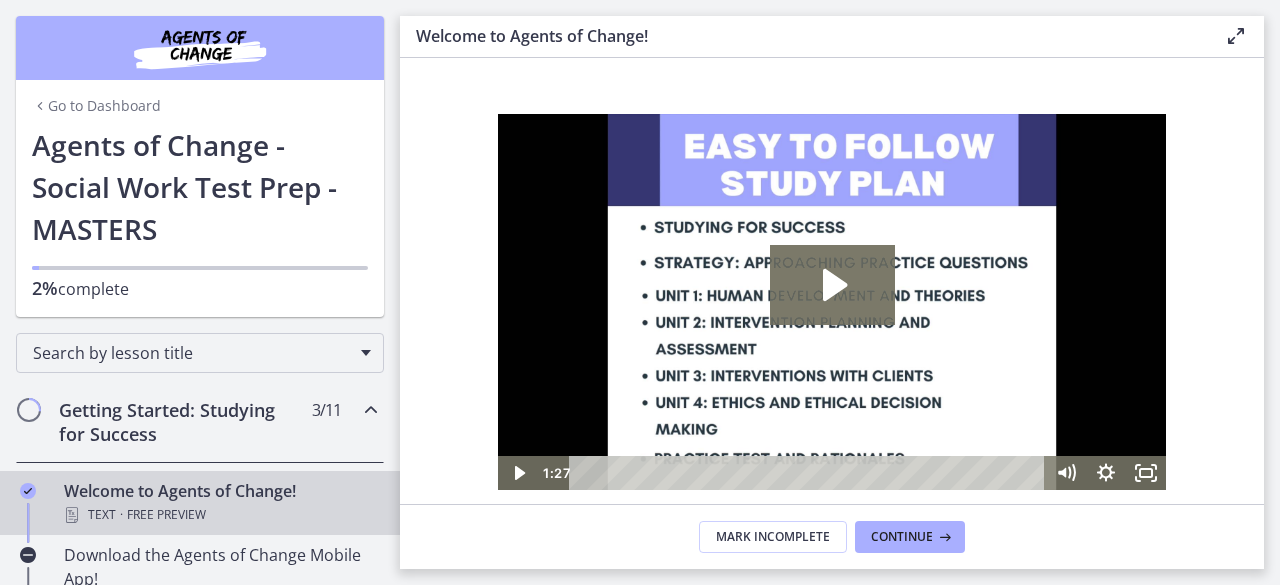 click at bounding box center (371, 410) 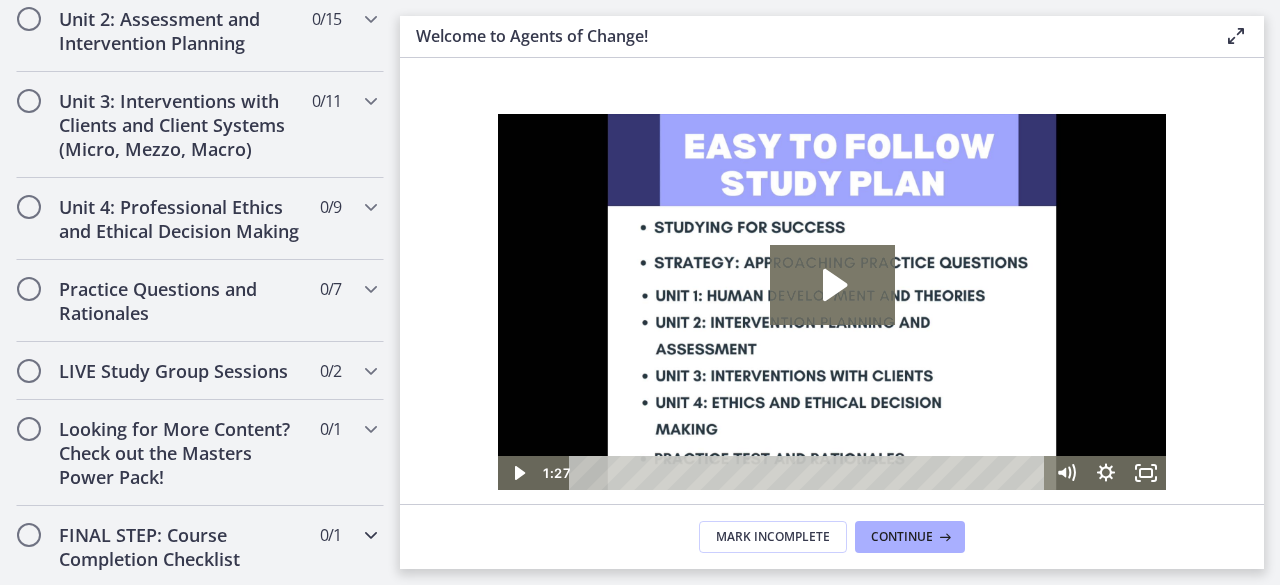 scroll, scrollTop: 678, scrollLeft: 0, axis: vertical 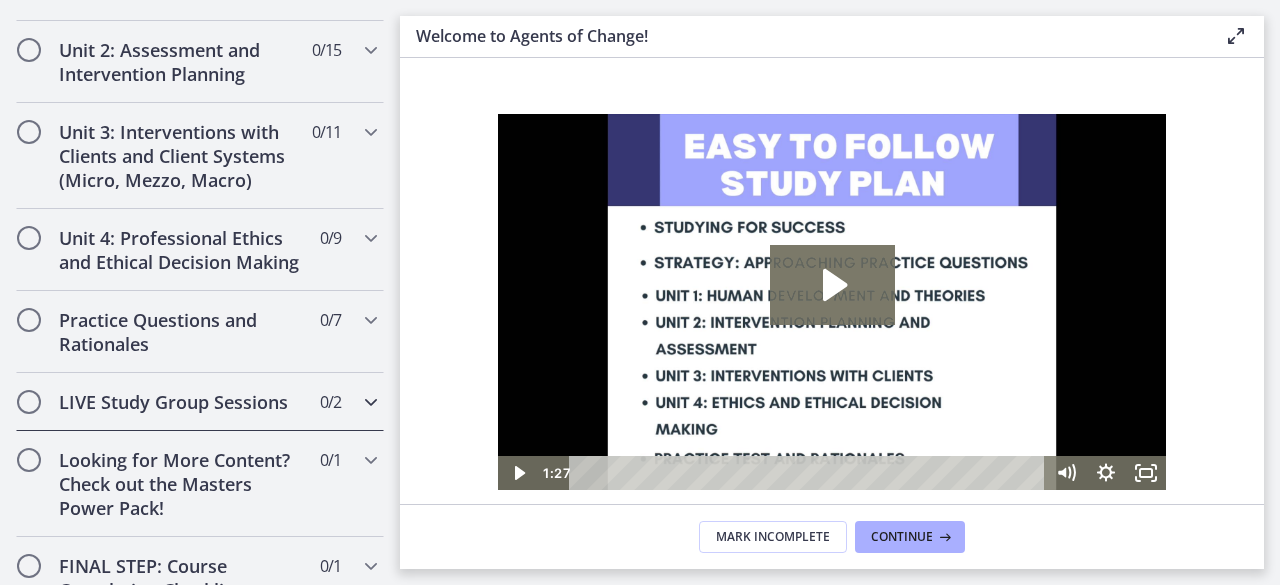 click at bounding box center (371, 402) 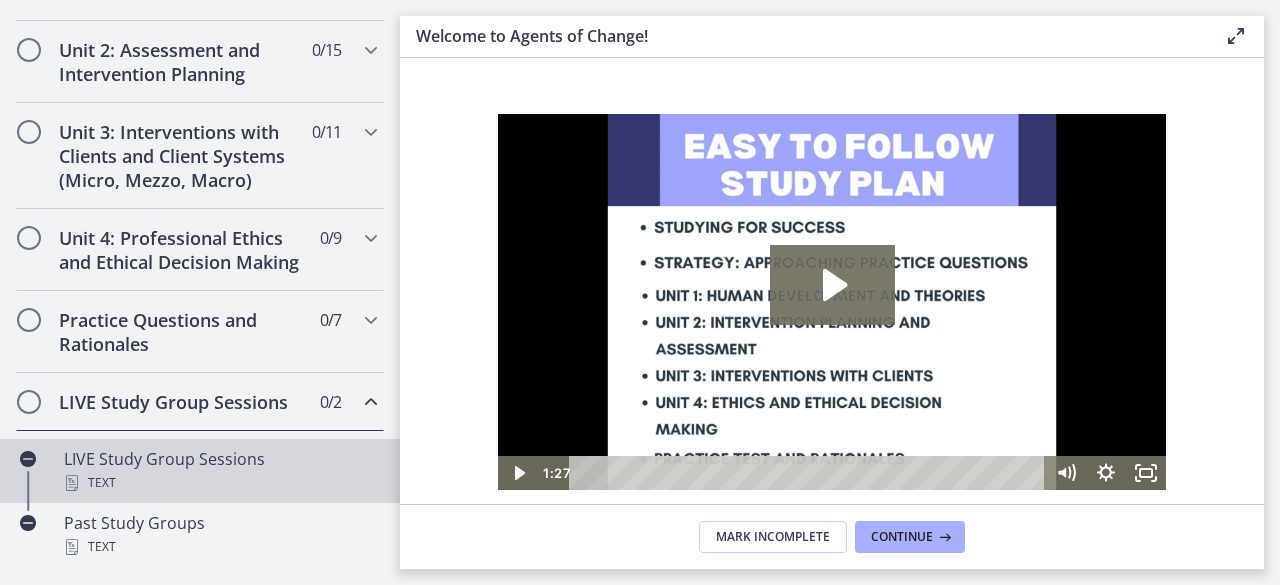 click on "LIVE Study Group Sessions
Text" at bounding box center (220, 471) 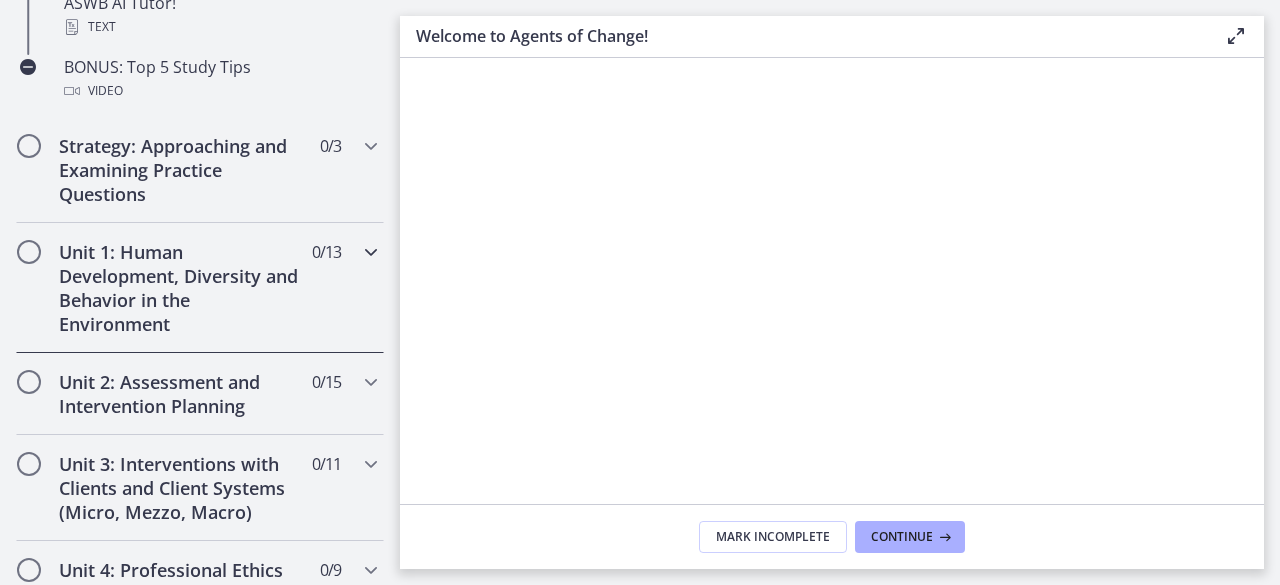 scroll, scrollTop: 1470, scrollLeft: 0, axis: vertical 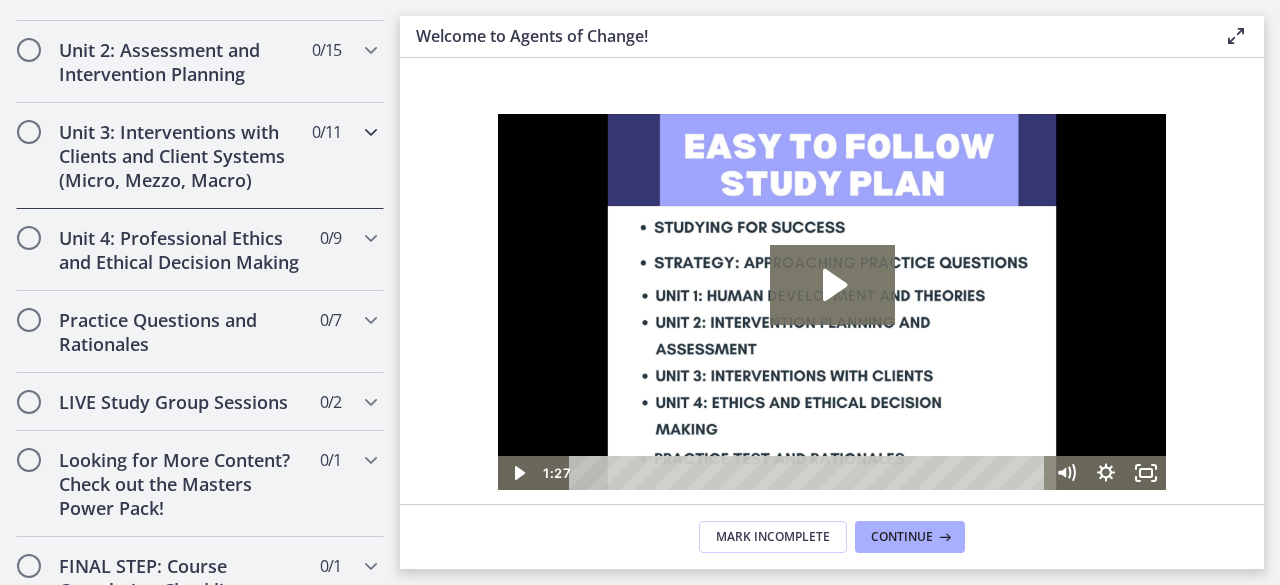 click on "Unit 3: Interventions with Clients and Client Systems (Micro, Mezzo, Macro)" at bounding box center (181, 156) 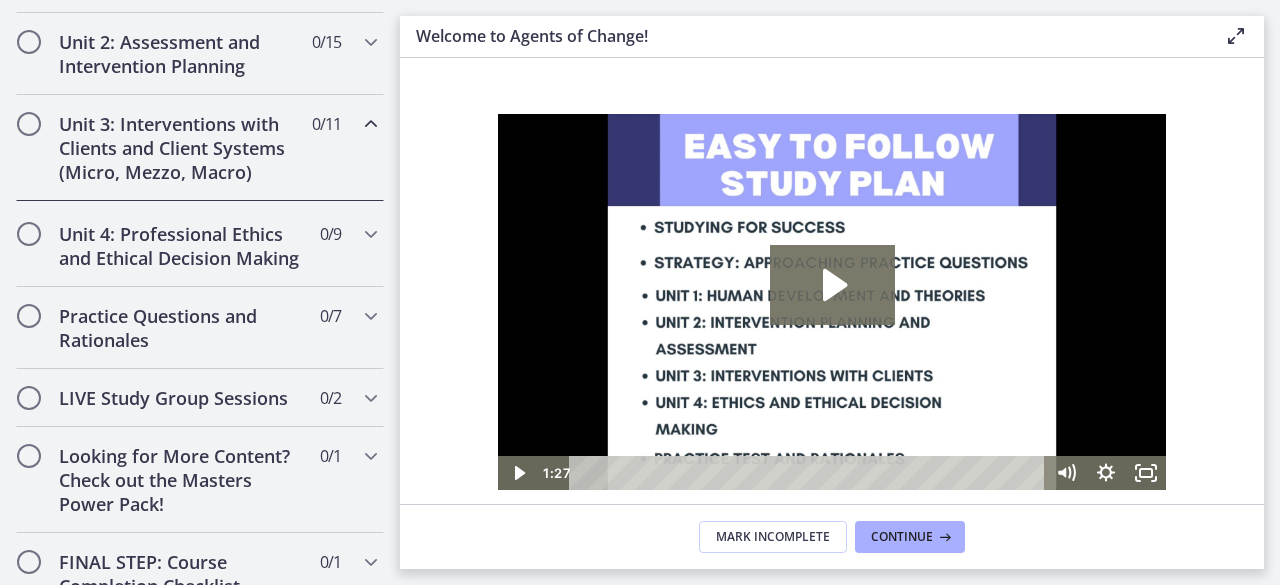 scroll, scrollTop: 678, scrollLeft: 0, axis: vertical 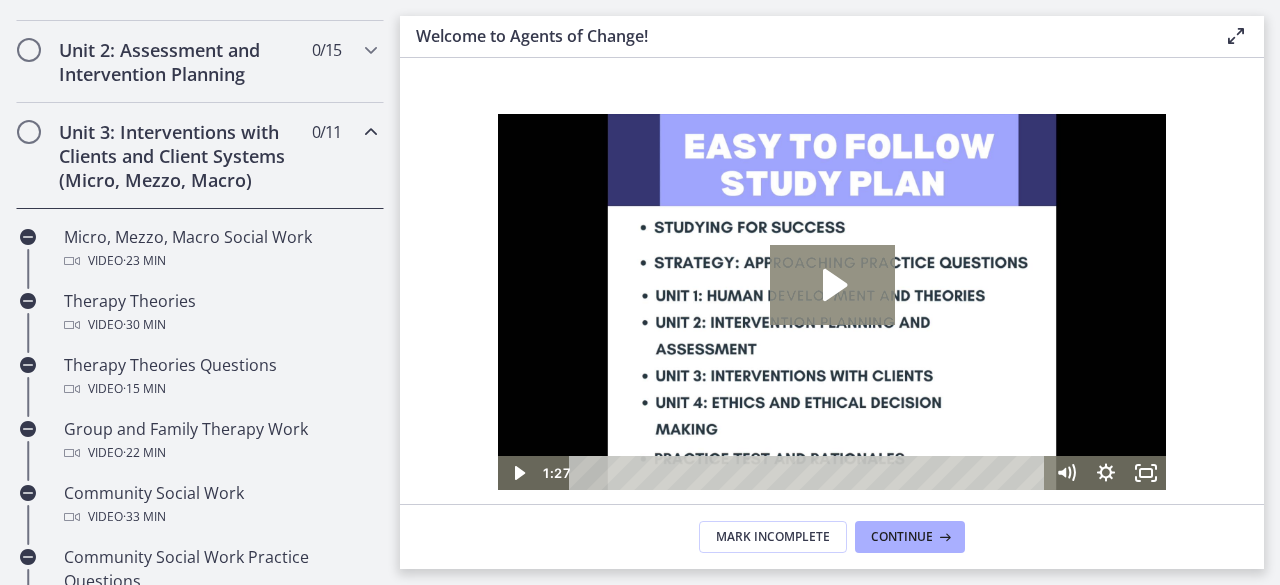 click 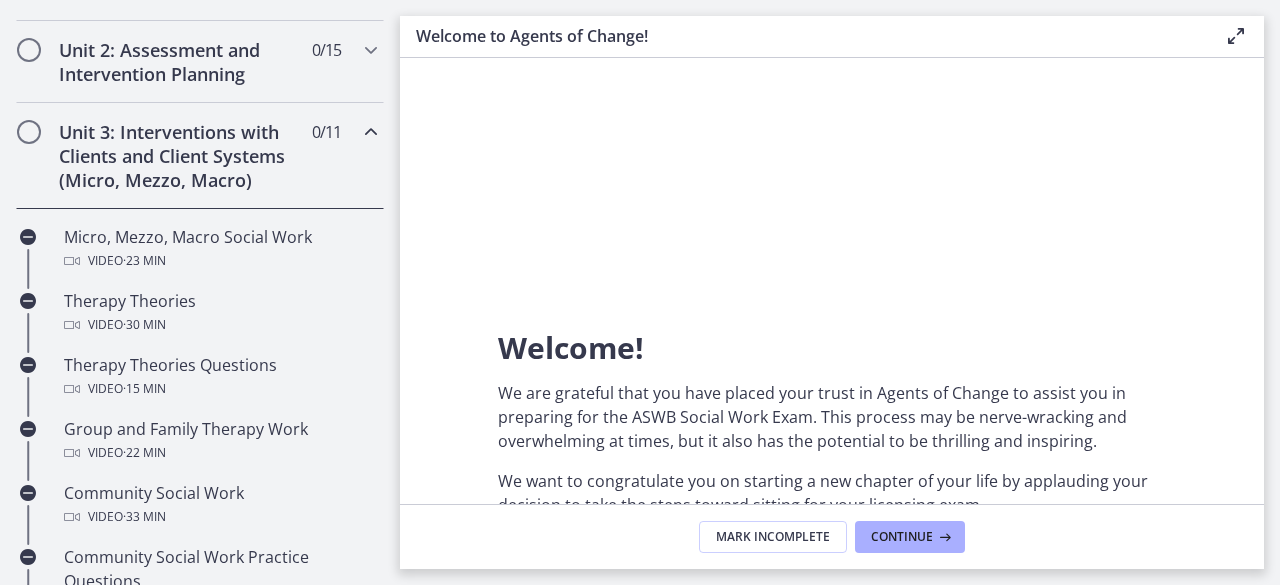 scroll, scrollTop: 400, scrollLeft: 0, axis: vertical 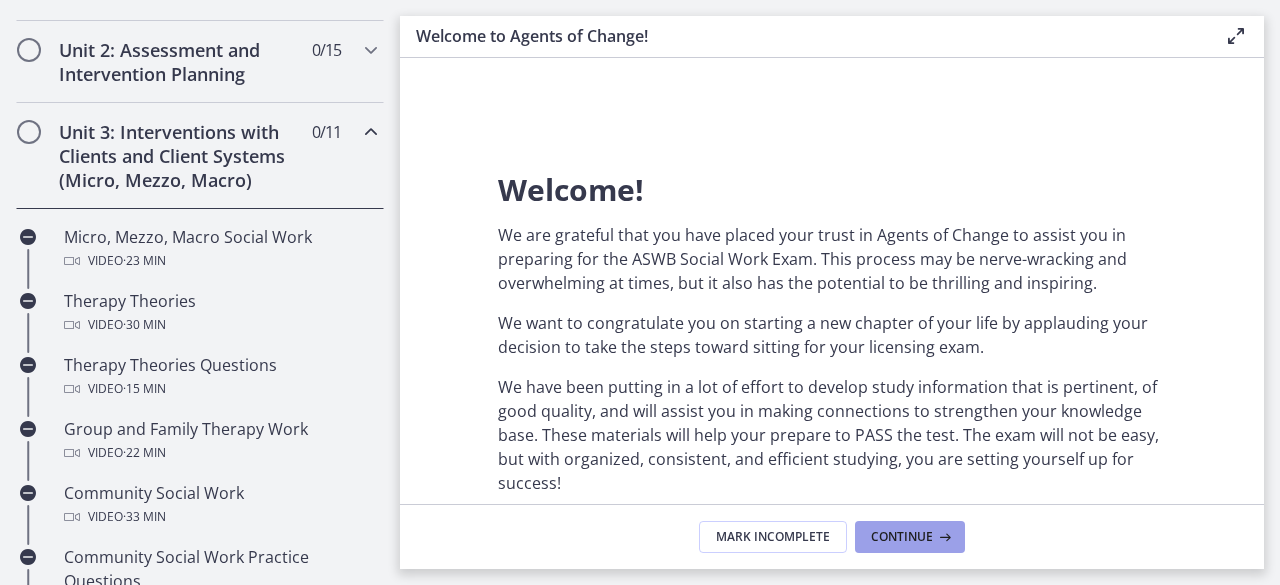 click on "Continue" at bounding box center [910, 537] 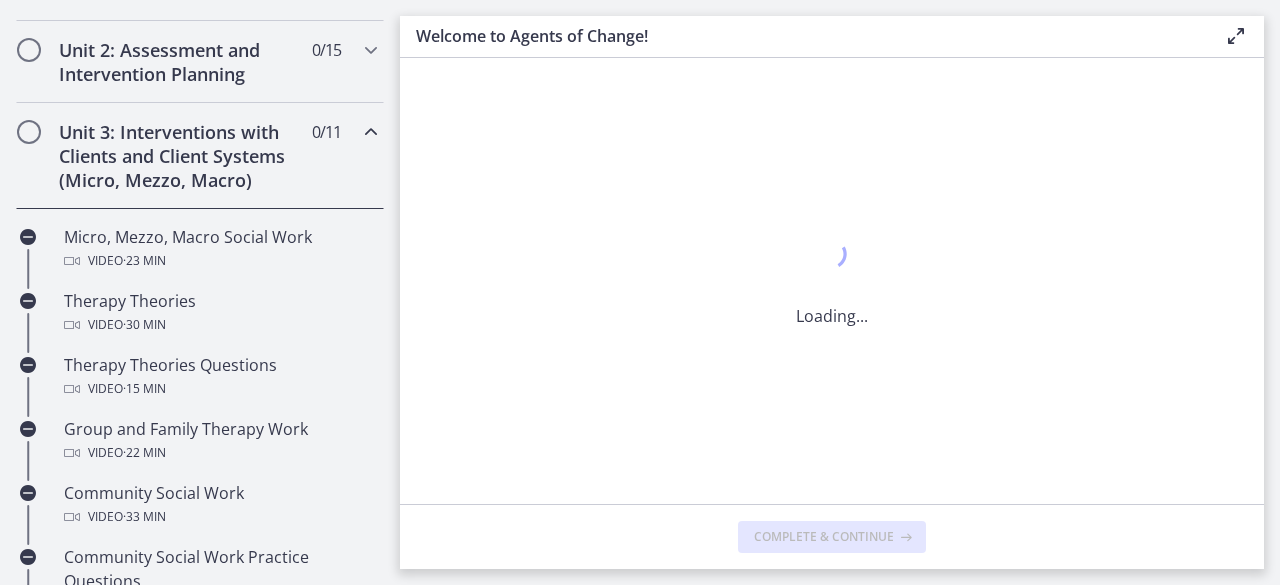 scroll, scrollTop: 0, scrollLeft: 0, axis: both 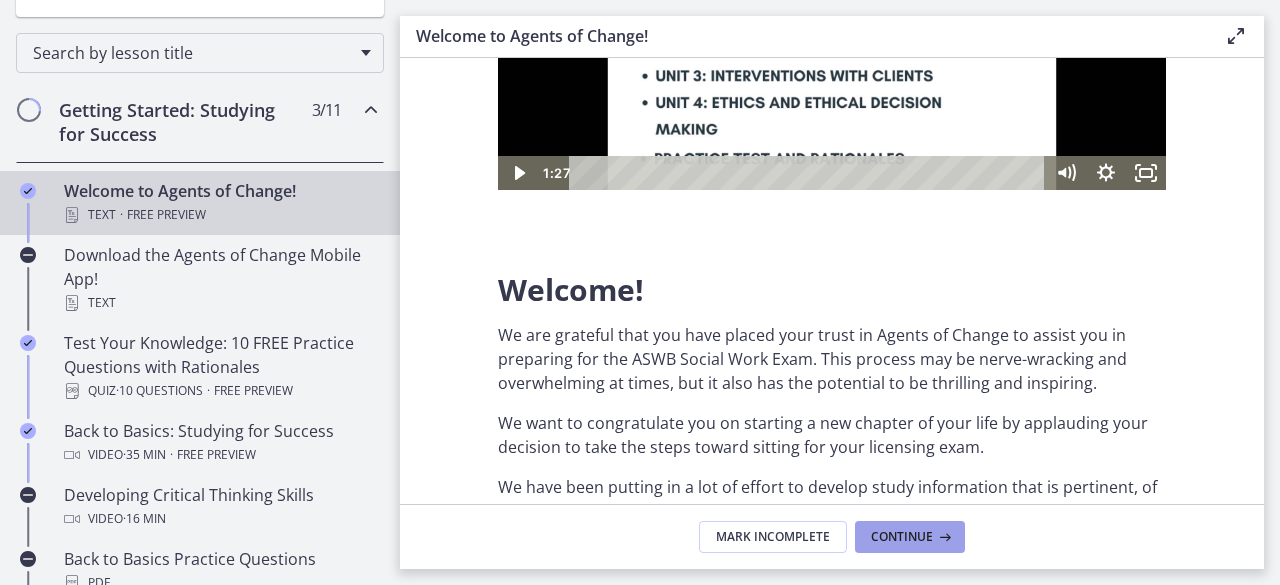click at bounding box center (943, 537) 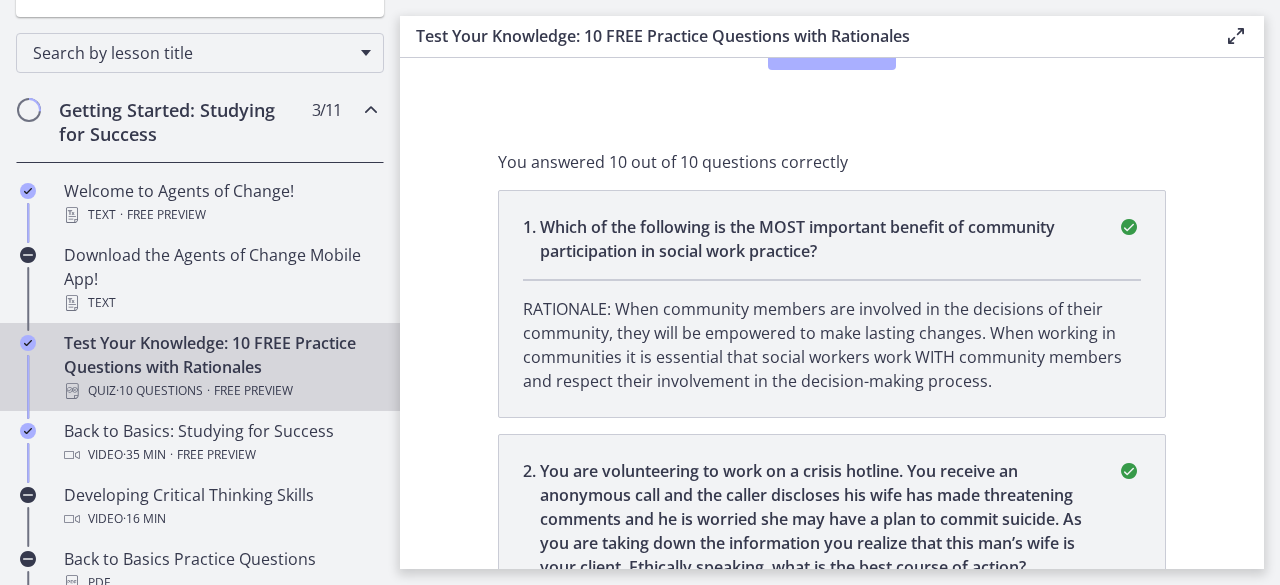 scroll, scrollTop: 0, scrollLeft: 0, axis: both 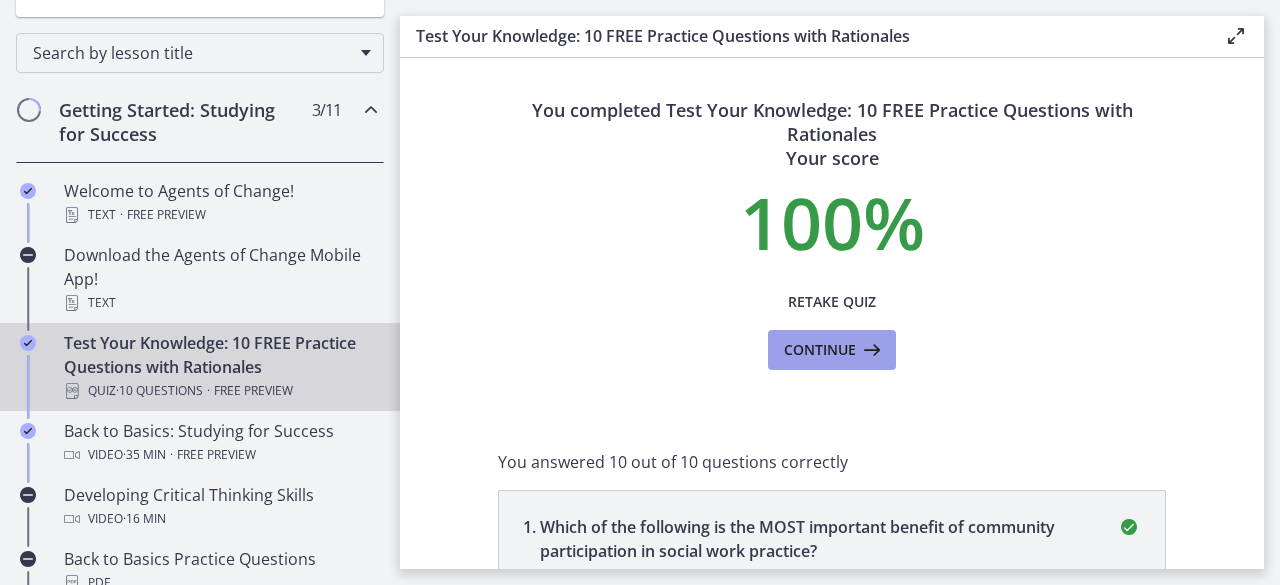 click on "Continue" at bounding box center [820, 350] 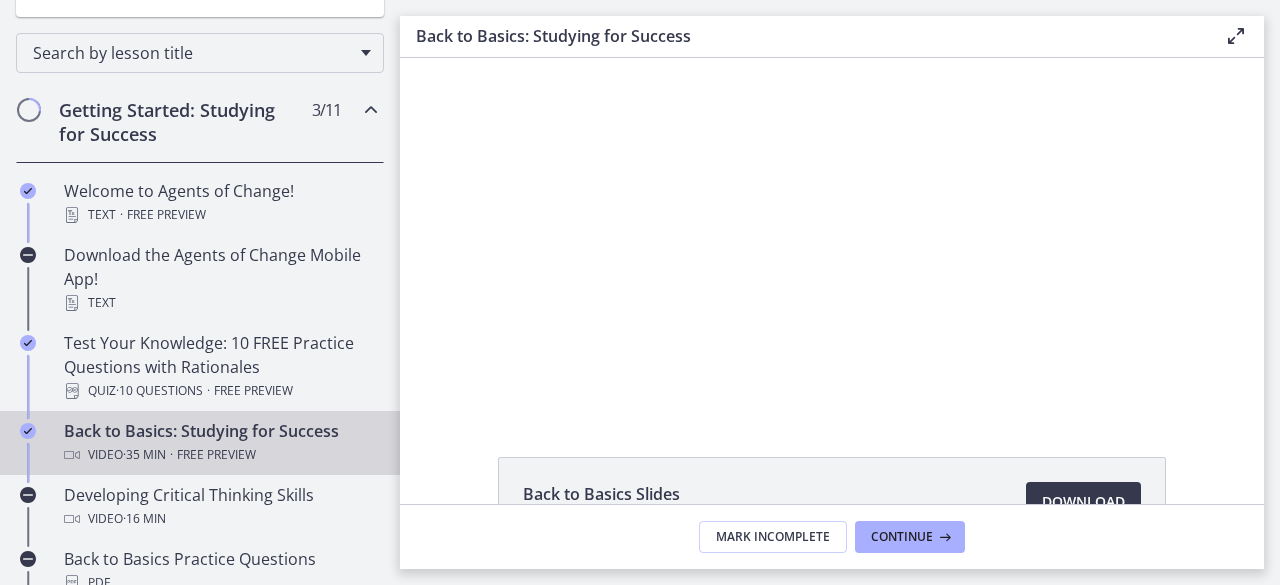 scroll, scrollTop: 0, scrollLeft: 0, axis: both 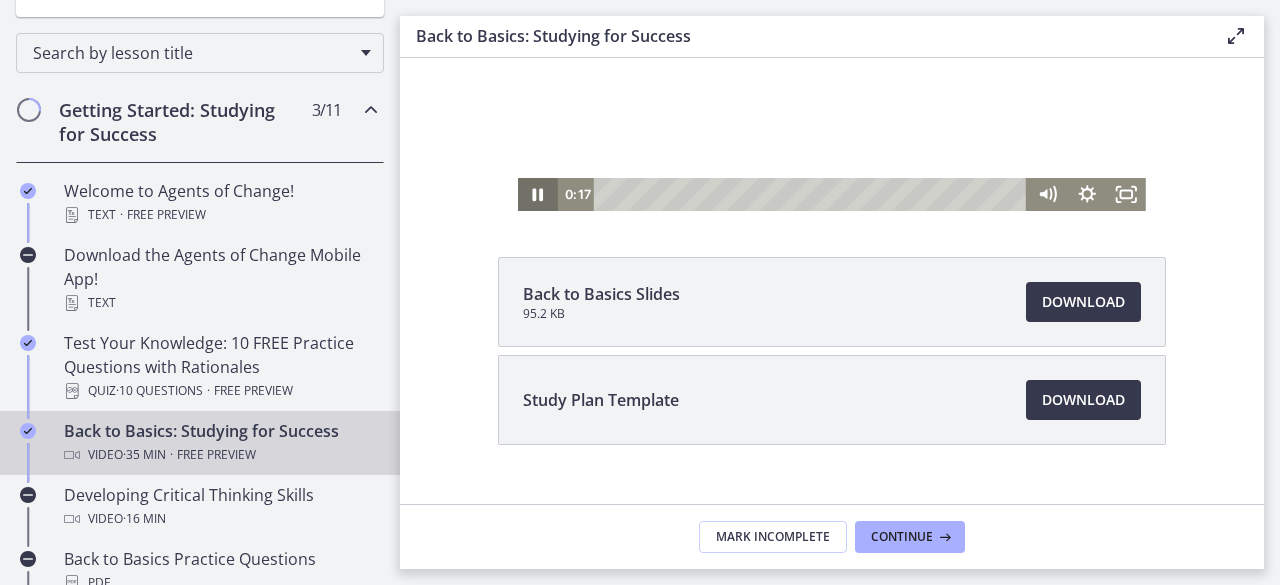 click 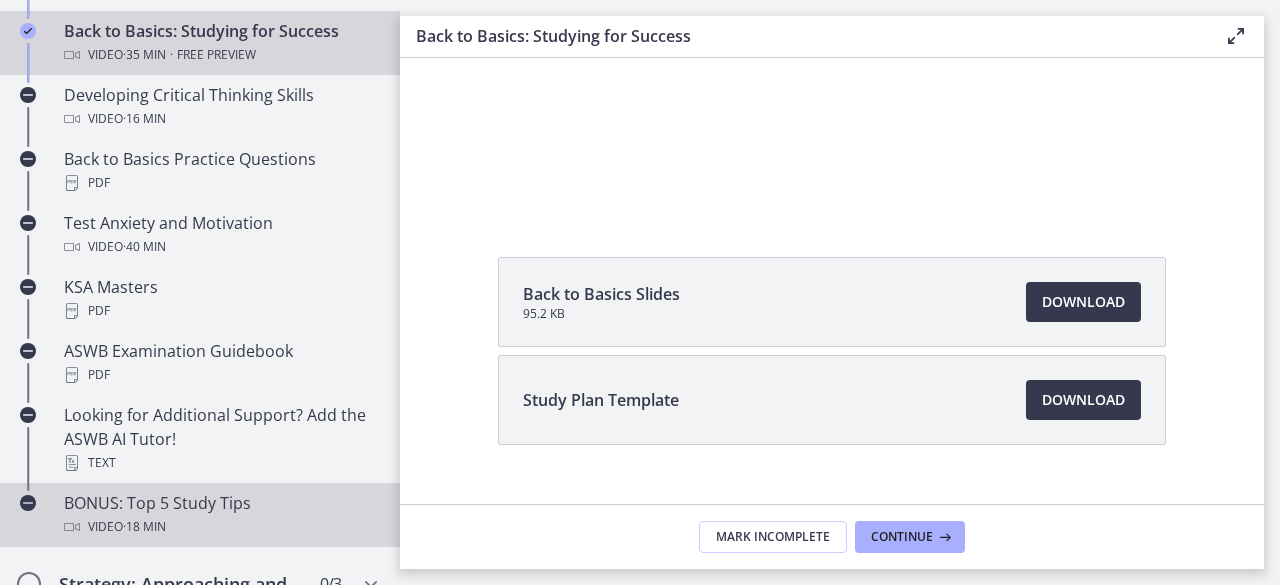 scroll, scrollTop: 1200, scrollLeft: 0, axis: vertical 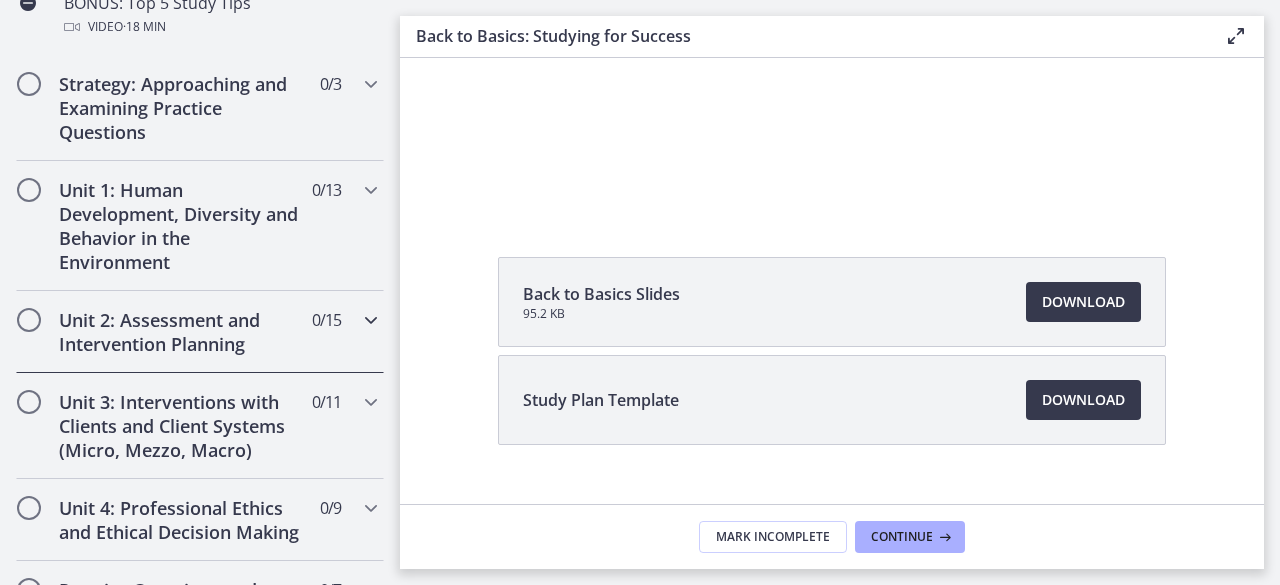 click on "Unit 2: Assessment and Intervention Planning" at bounding box center (181, 332) 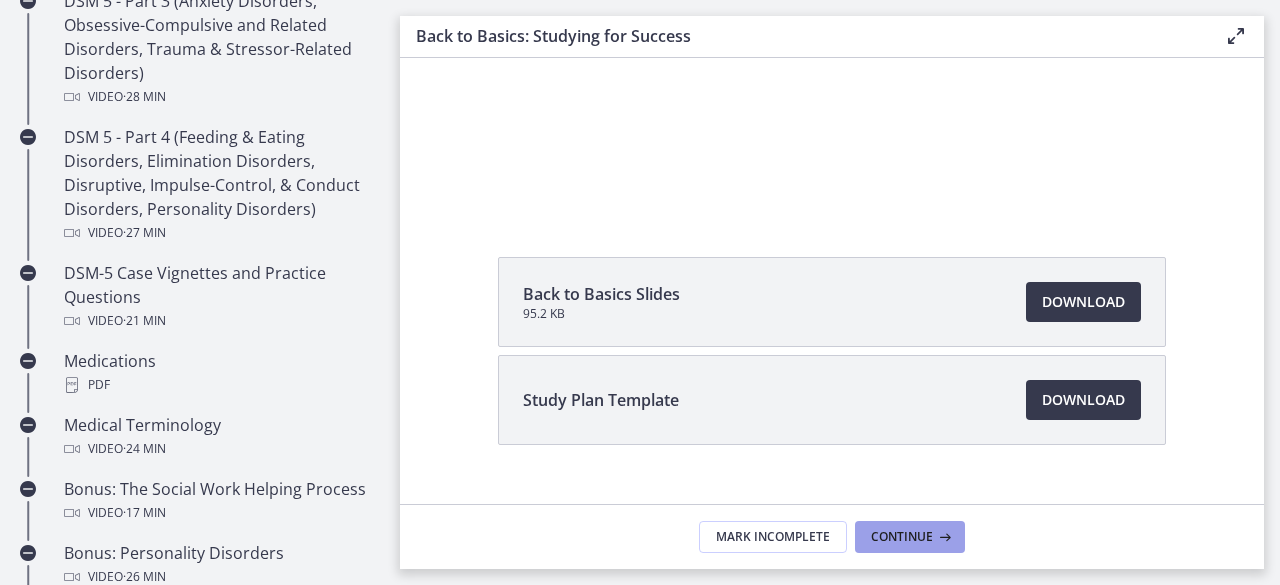 click on "Continue" at bounding box center [902, 537] 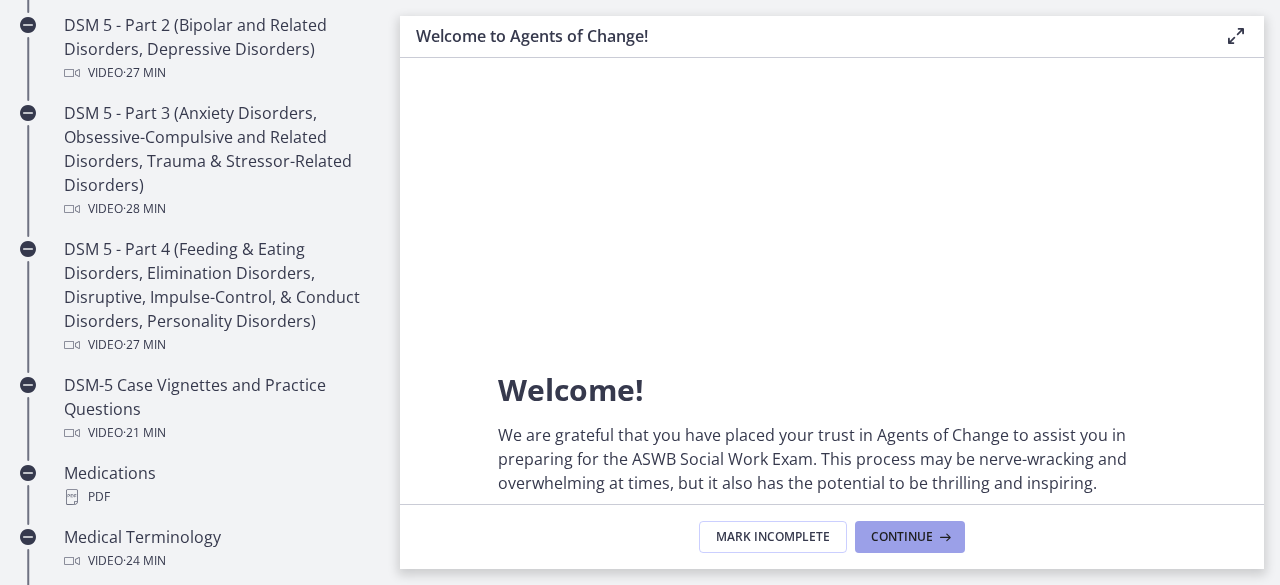 scroll, scrollTop: 0, scrollLeft: 0, axis: both 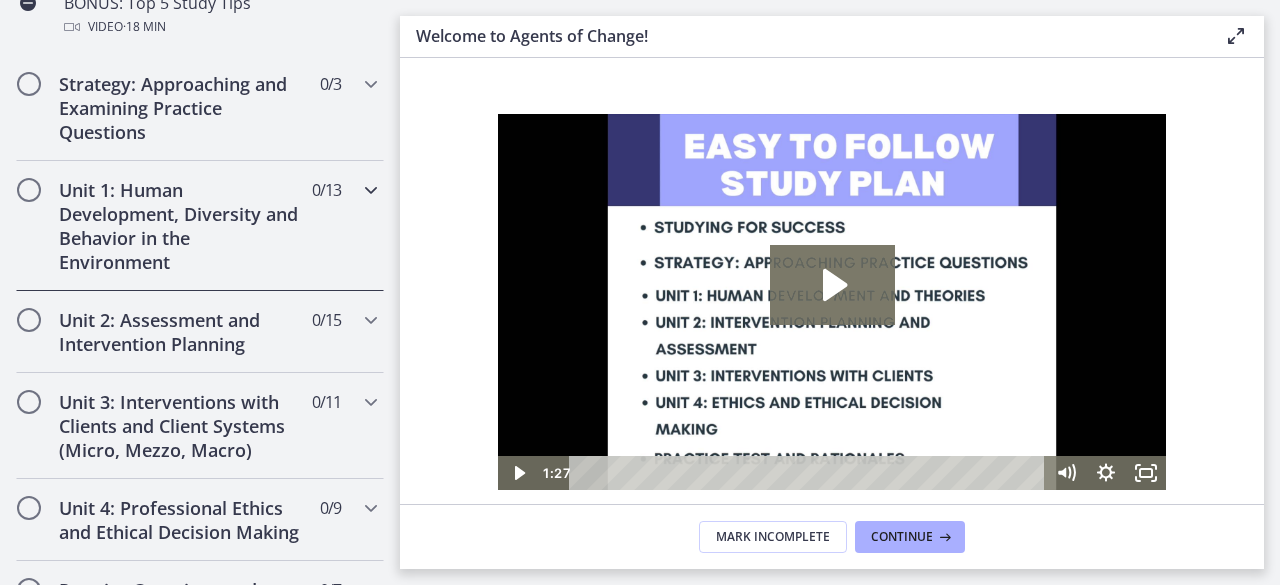 click at bounding box center [29, 190] 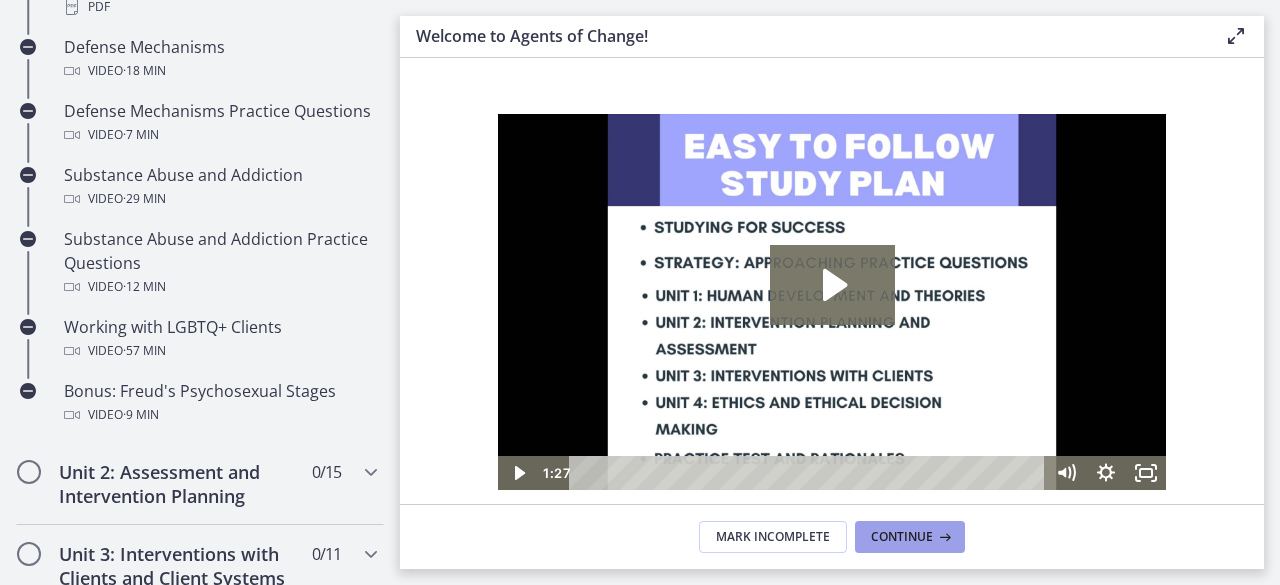 click on "Continue" at bounding box center [902, 537] 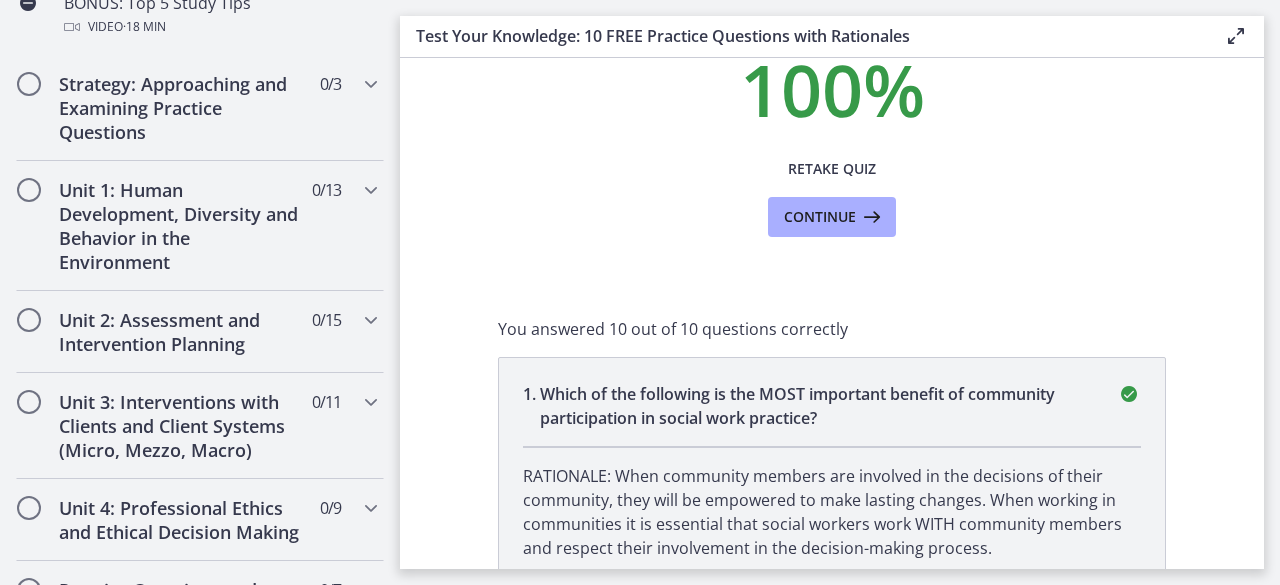 scroll, scrollTop: 0, scrollLeft: 0, axis: both 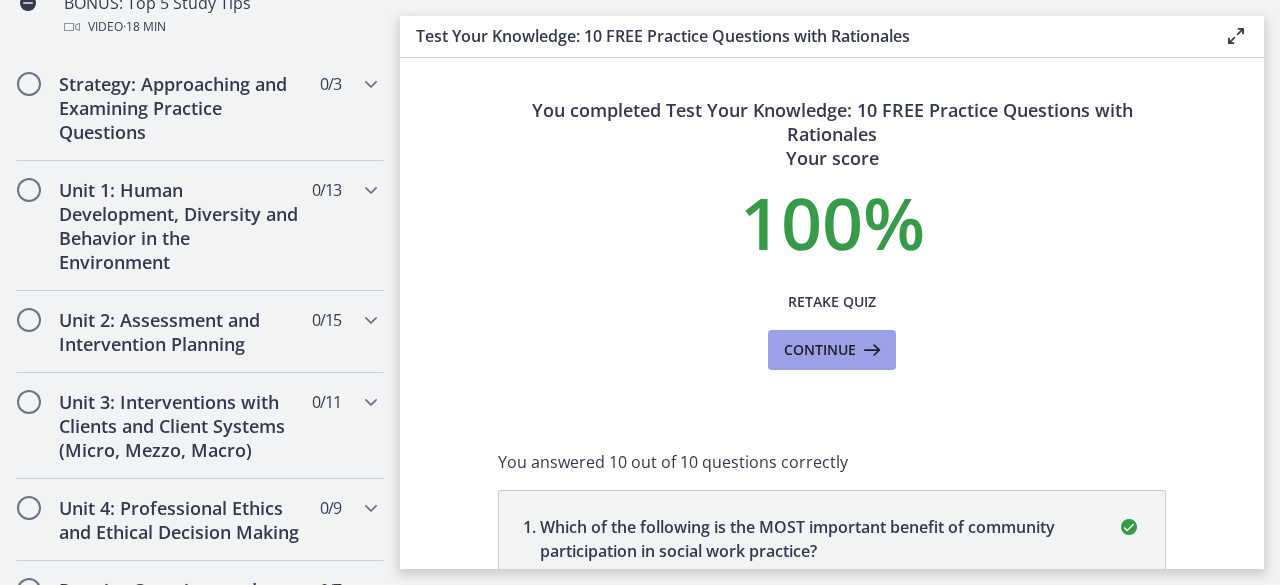 click on "Continue" at bounding box center [820, 350] 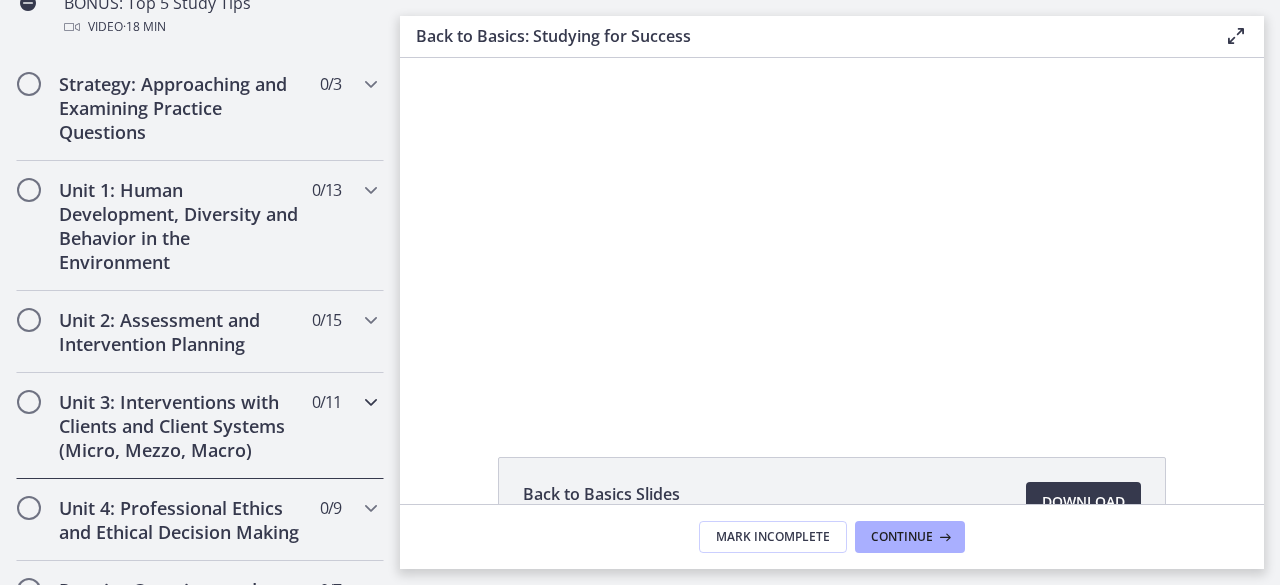 scroll, scrollTop: 0, scrollLeft: 0, axis: both 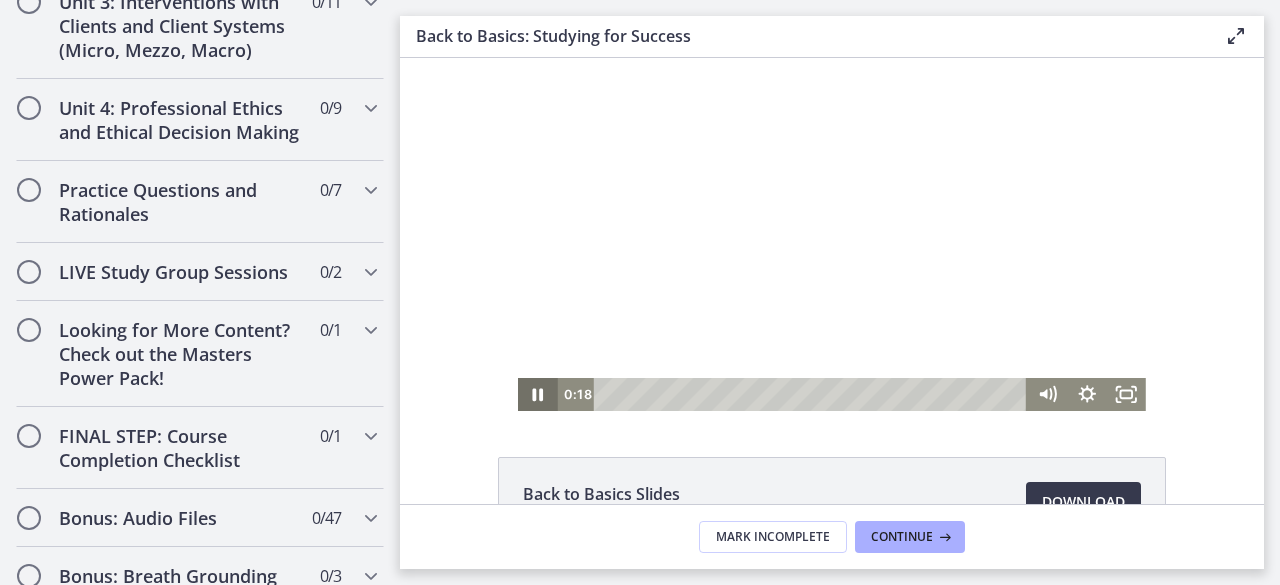 click on "0:18" at bounding box center [792, 394] 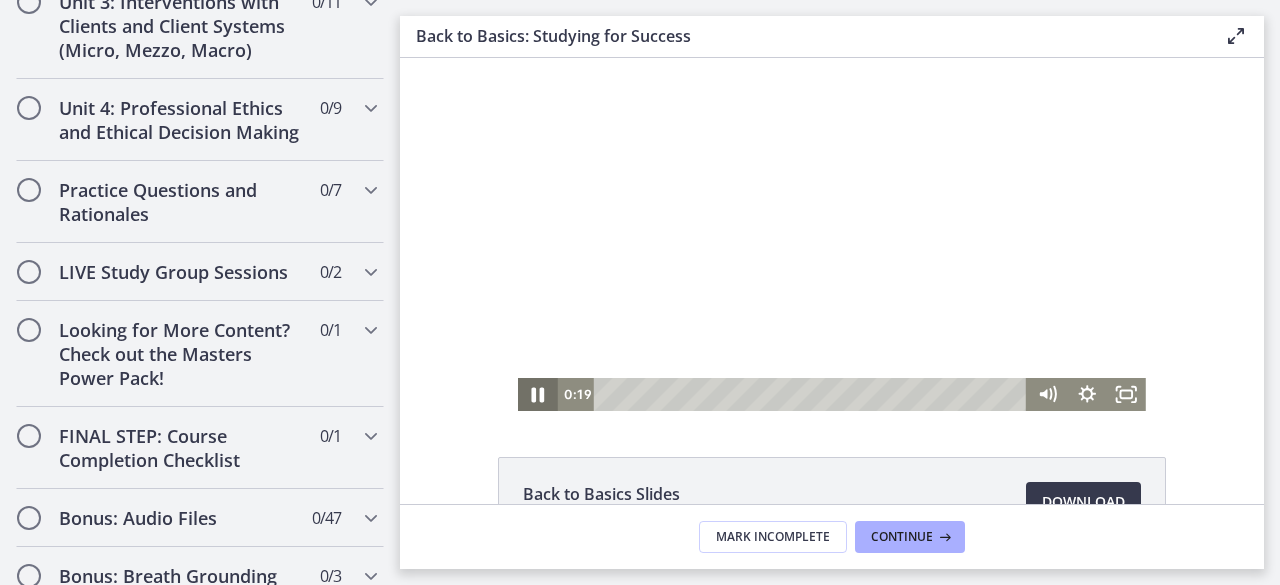 click 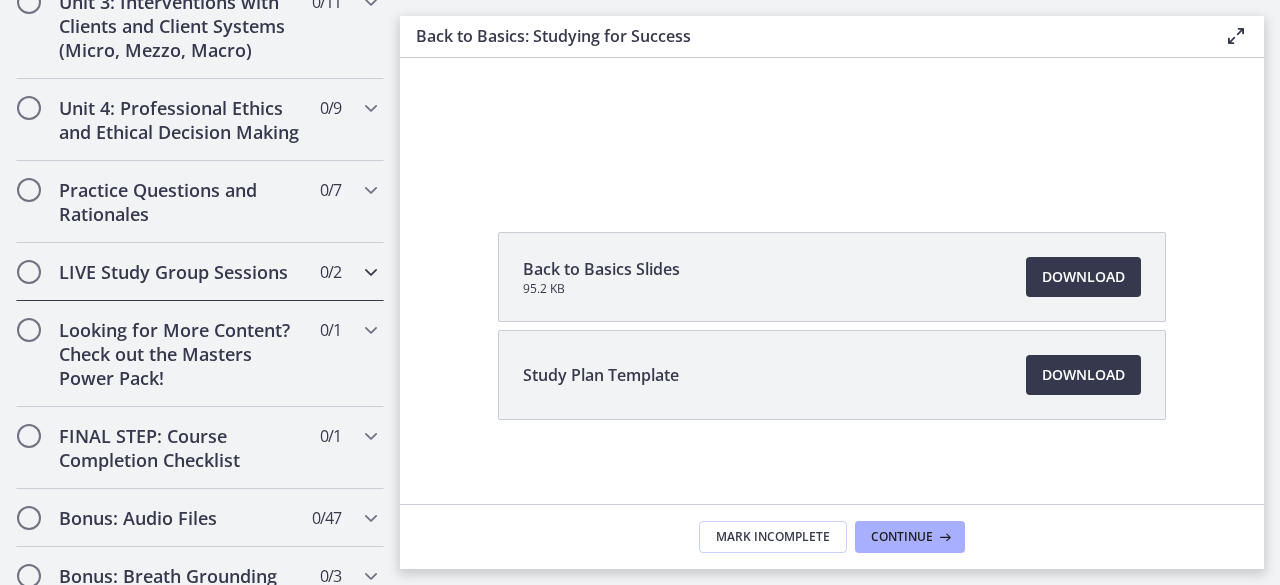 scroll, scrollTop: 235, scrollLeft: 0, axis: vertical 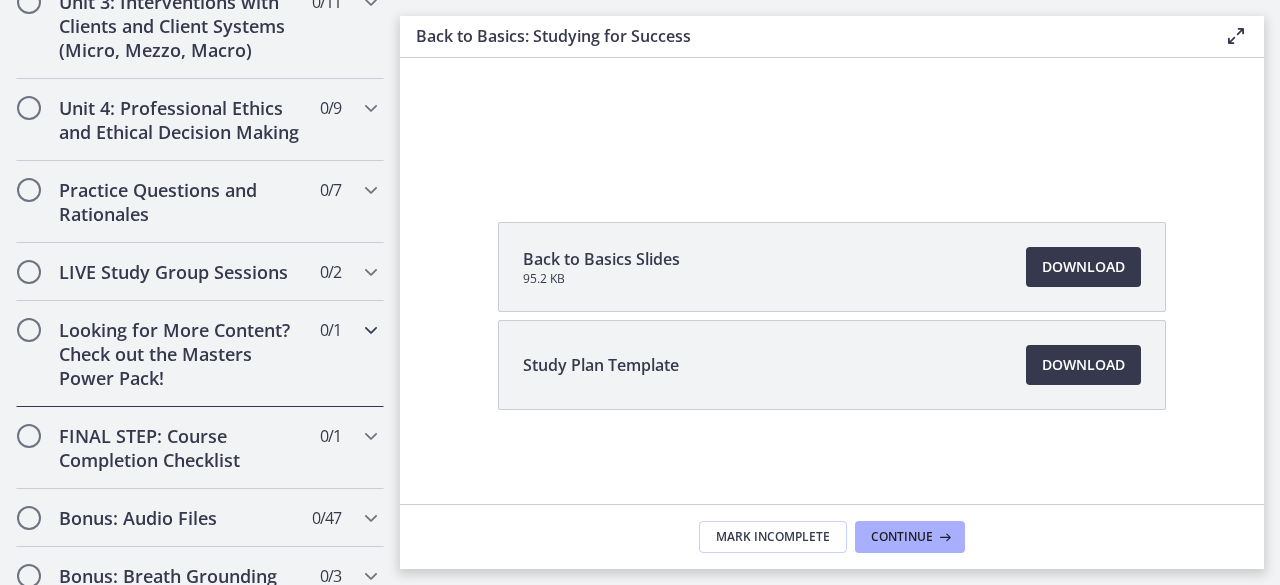 click at bounding box center (29, 330) 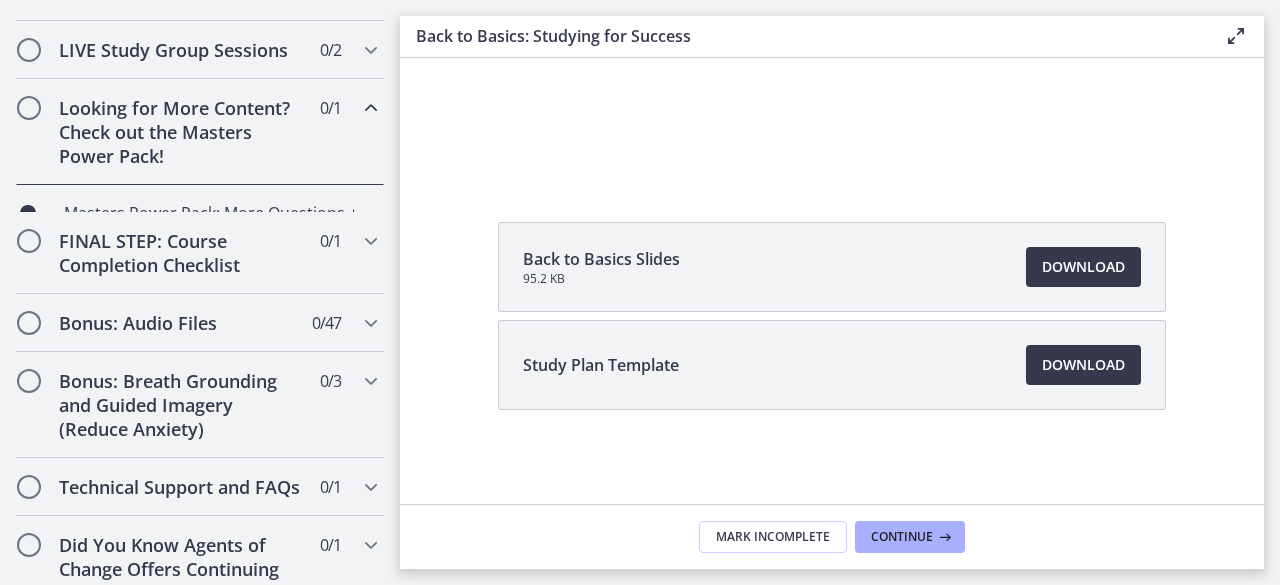 scroll, scrollTop: 808, scrollLeft: 0, axis: vertical 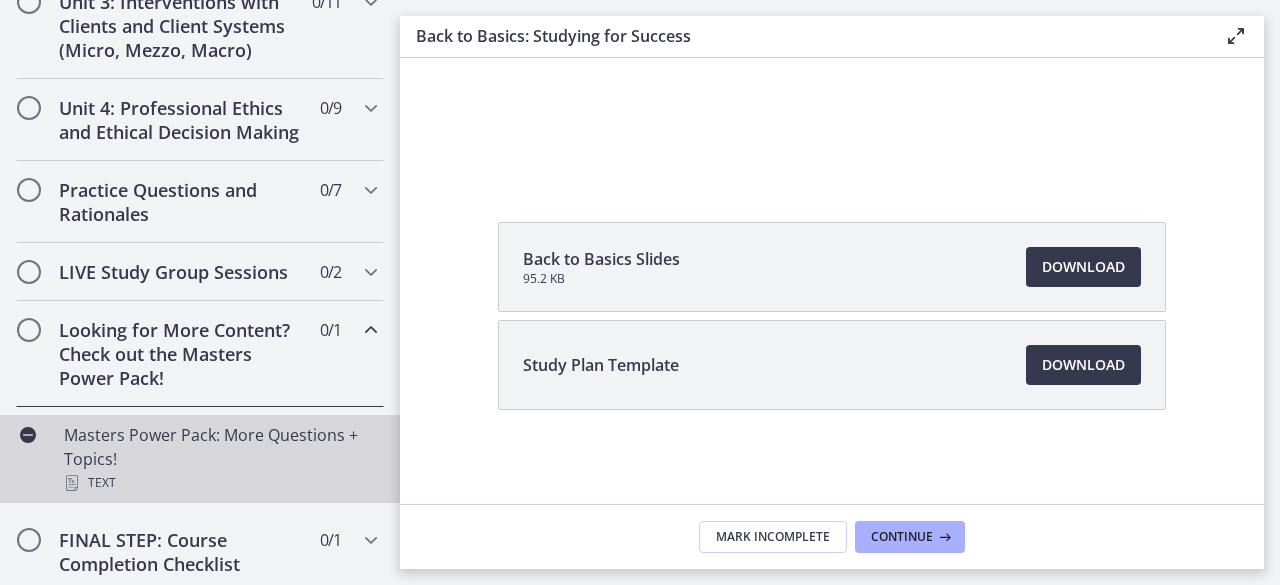 click on "Masters Power Pack: More Questions + Topics!
Text" at bounding box center [220, 459] 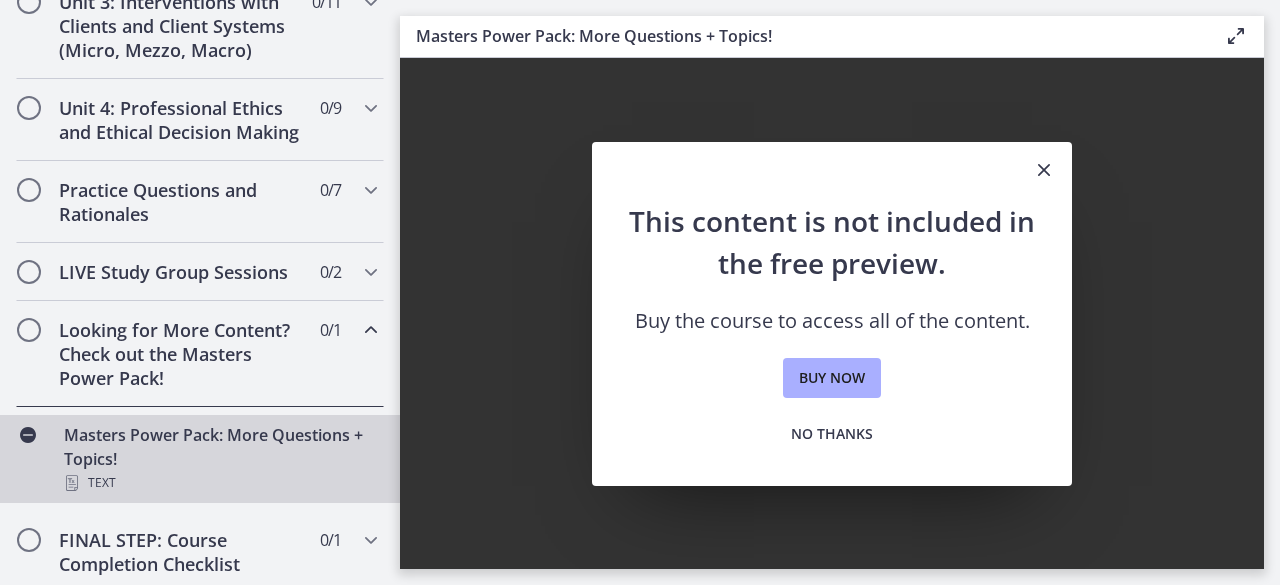 scroll, scrollTop: 0, scrollLeft: 0, axis: both 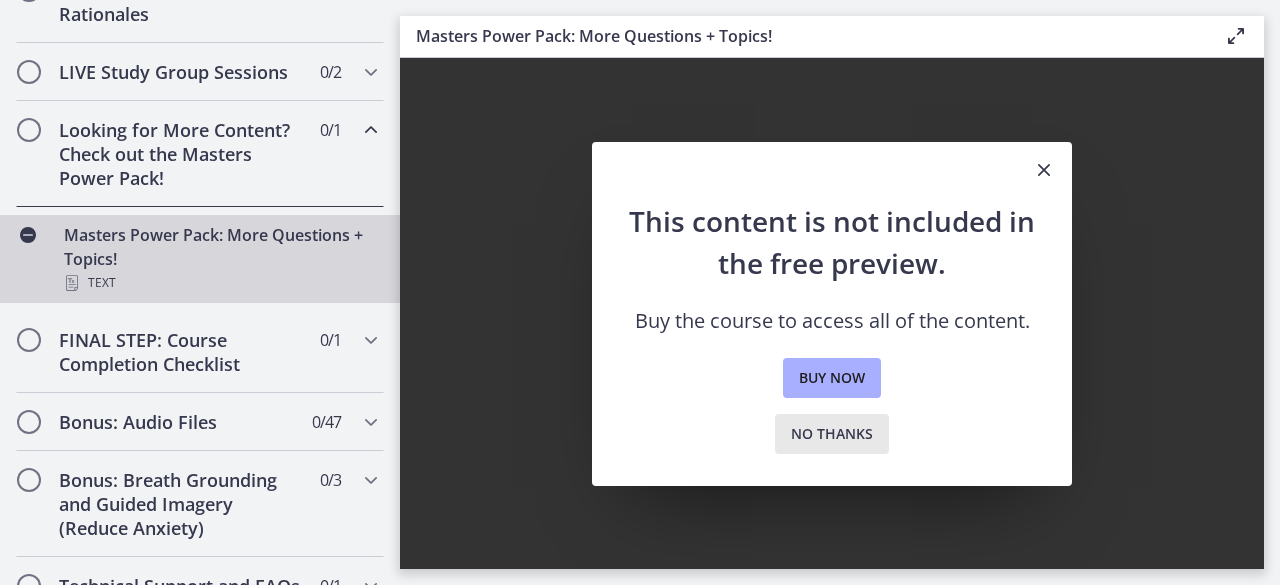 click on "No thanks" at bounding box center [832, 434] 